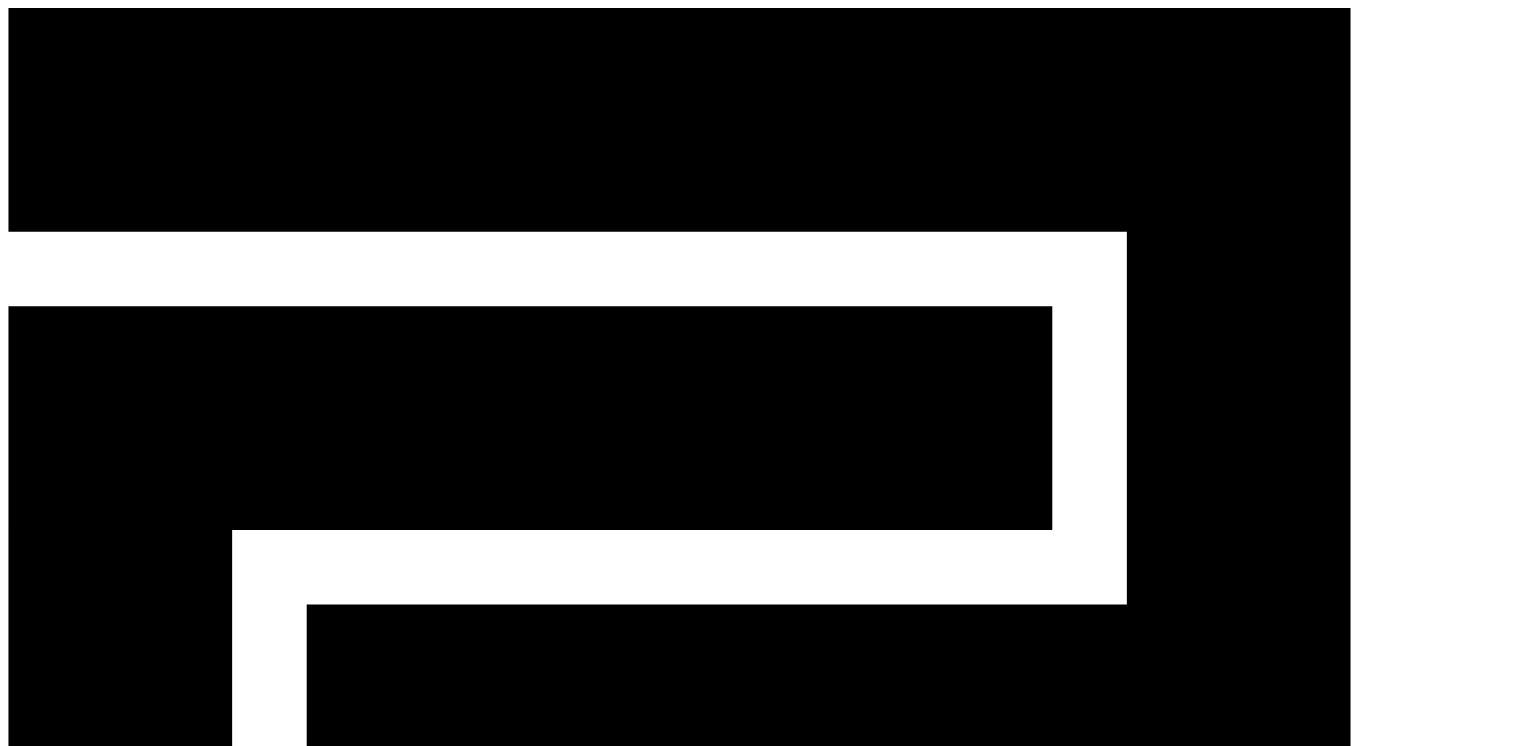 scroll, scrollTop: 0, scrollLeft: 0, axis: both 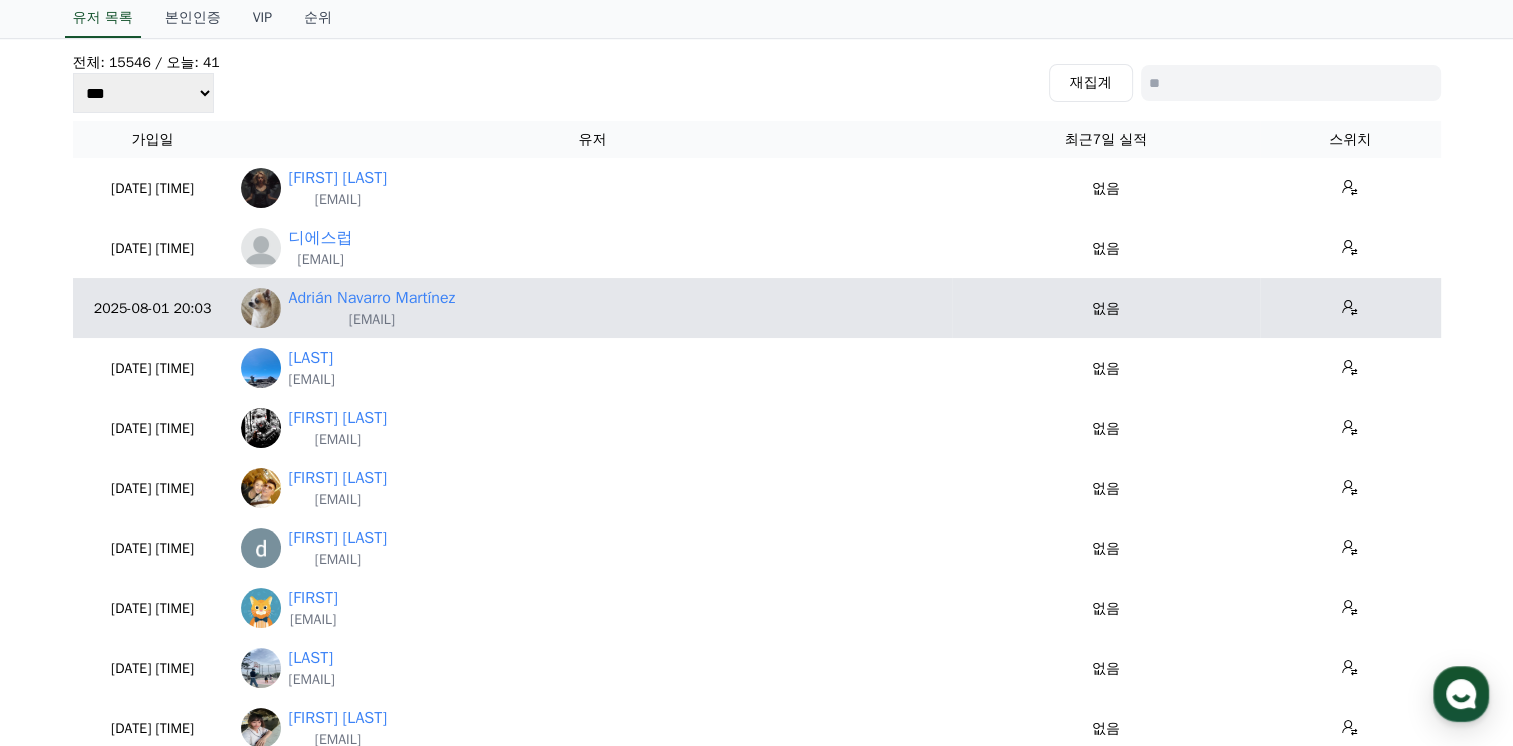 drag, startPoint x: 495, startPoint y: 322, endPoint x: 286, endPoint y: 316, distance: 209.0861 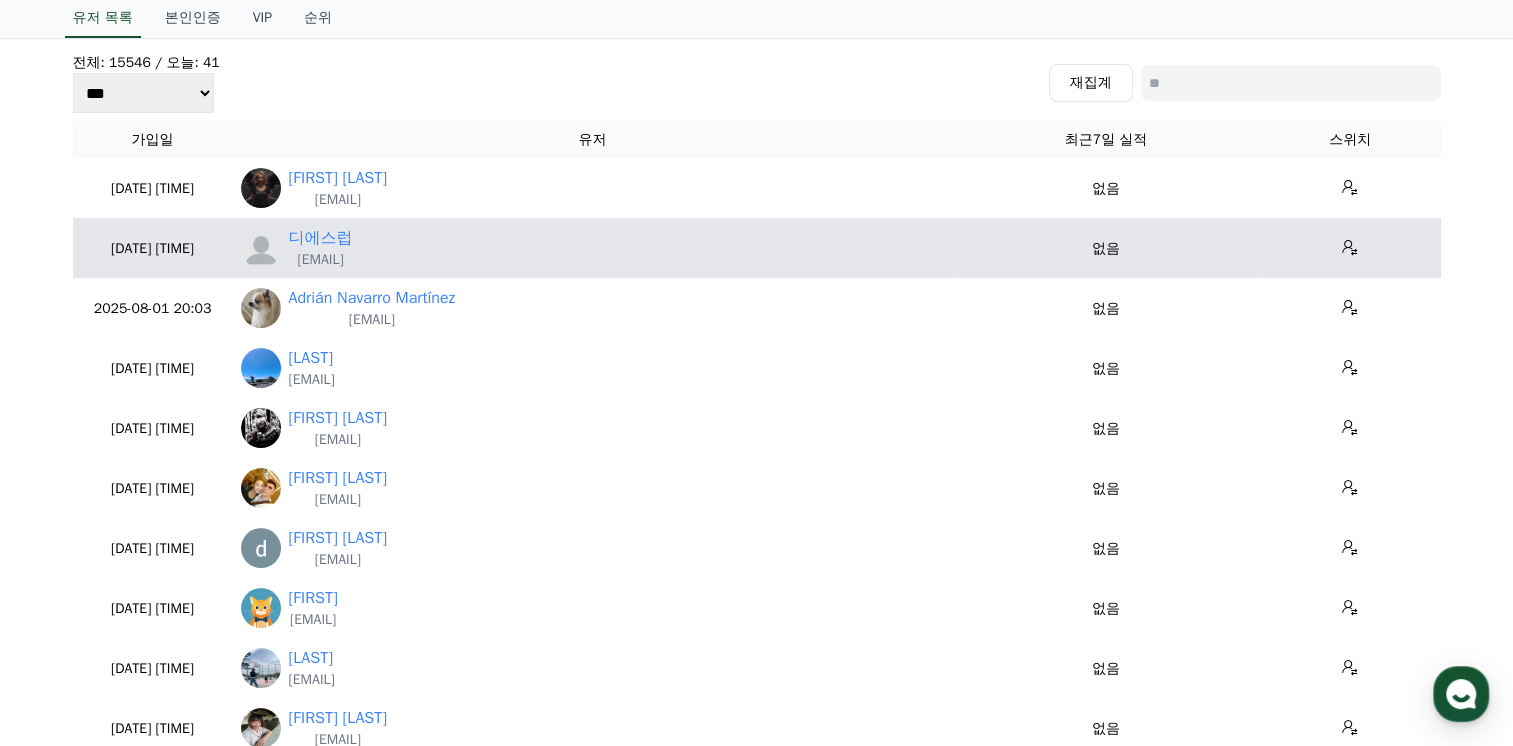 copy on "humorrdinamico@gmail.com" 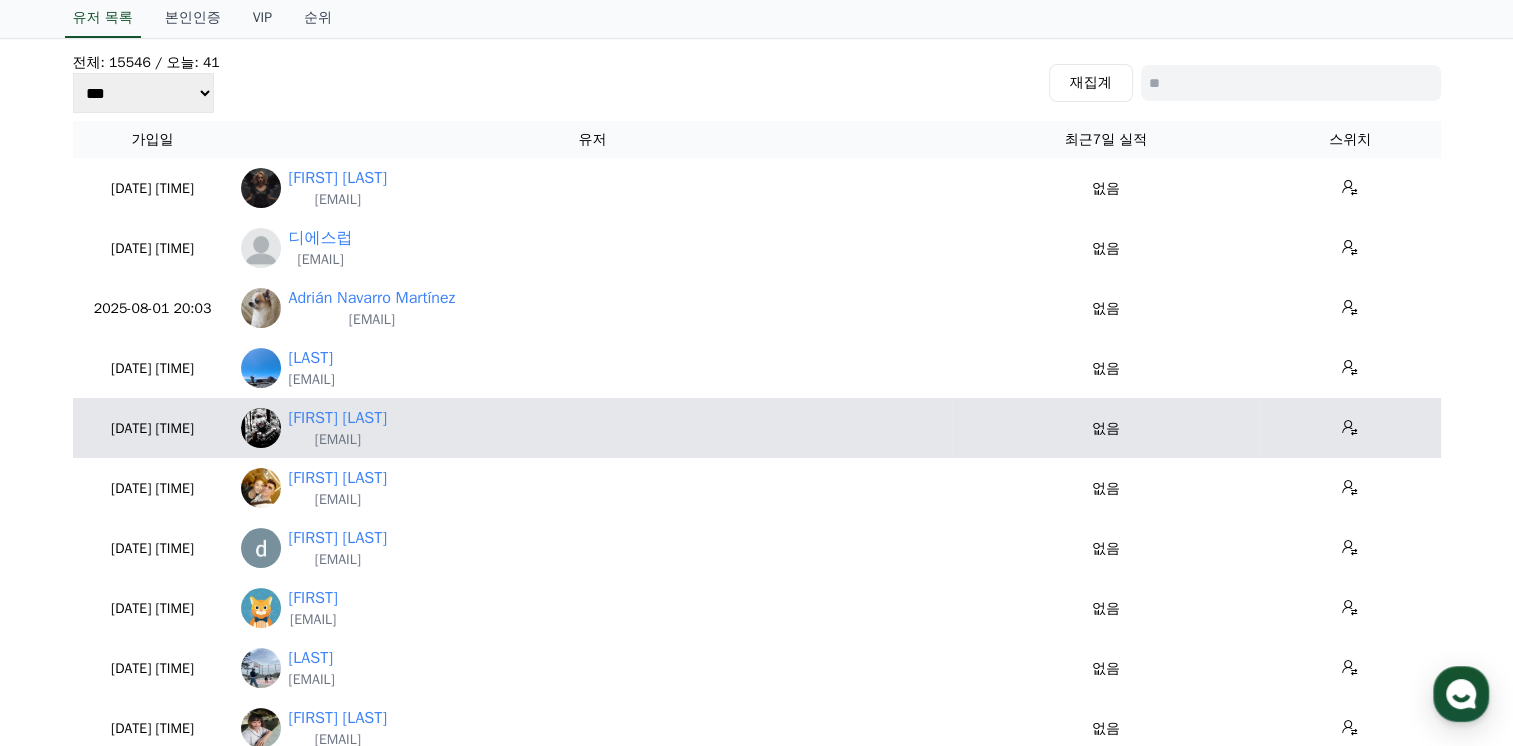 drag, startPoint x: 472, startPoint y: 442, endPoint x: 288, endPoint y: 435, distance: 184.1331 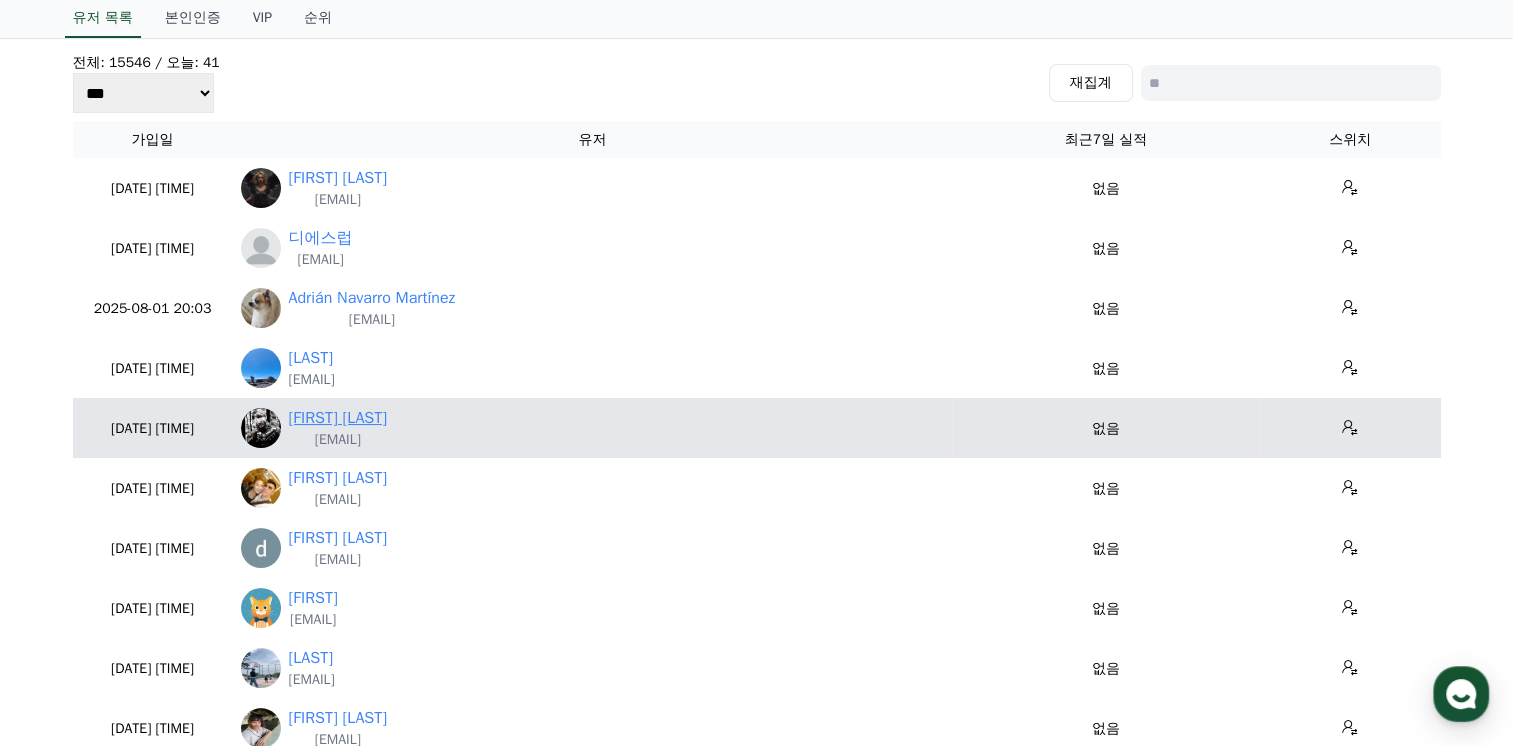 click on "SK TAIMOOR EDITZ" at bounding box center (338, 418) 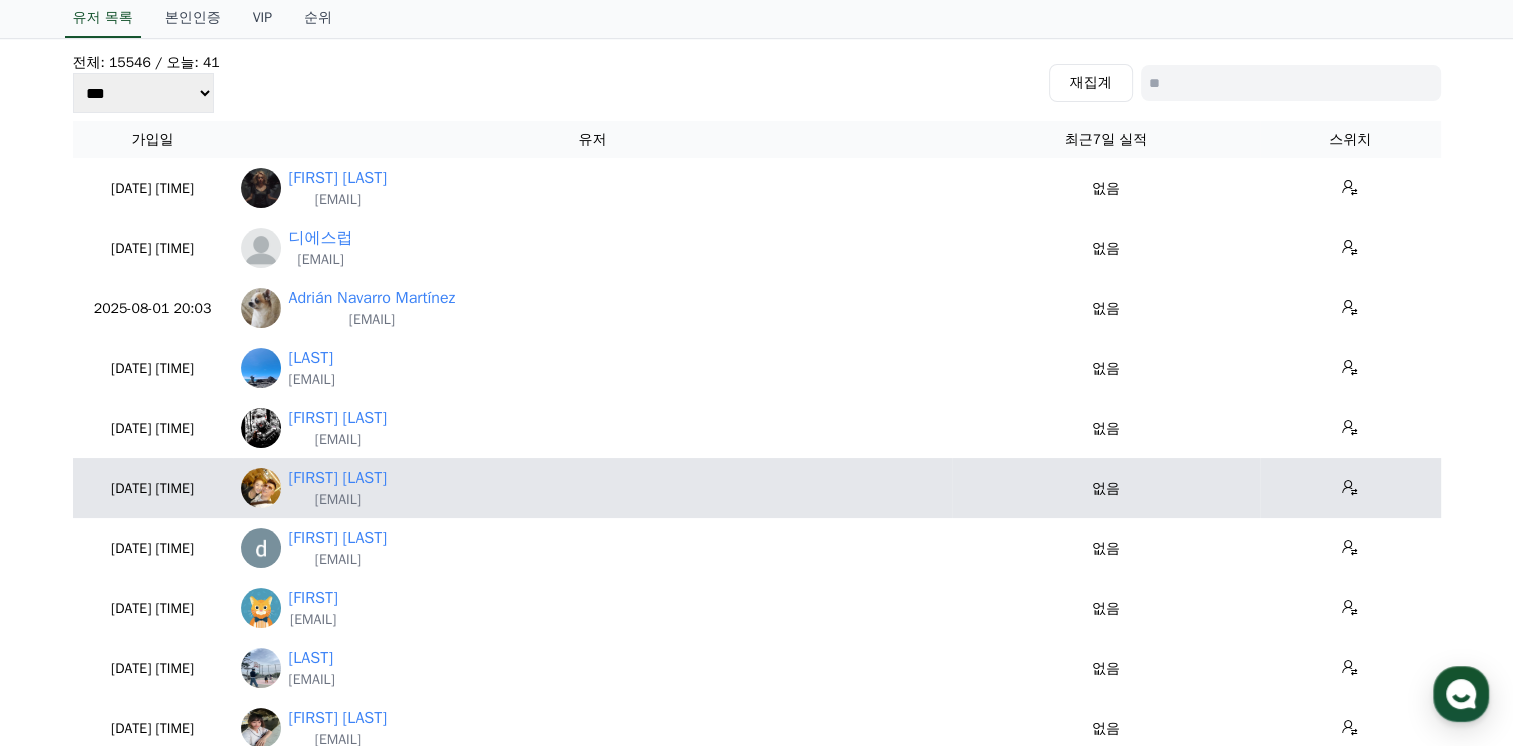 drag, startPoint x: 444, startPoint y: 495, endPoint x: 276, endPoint y: 502, distance: 168.14577 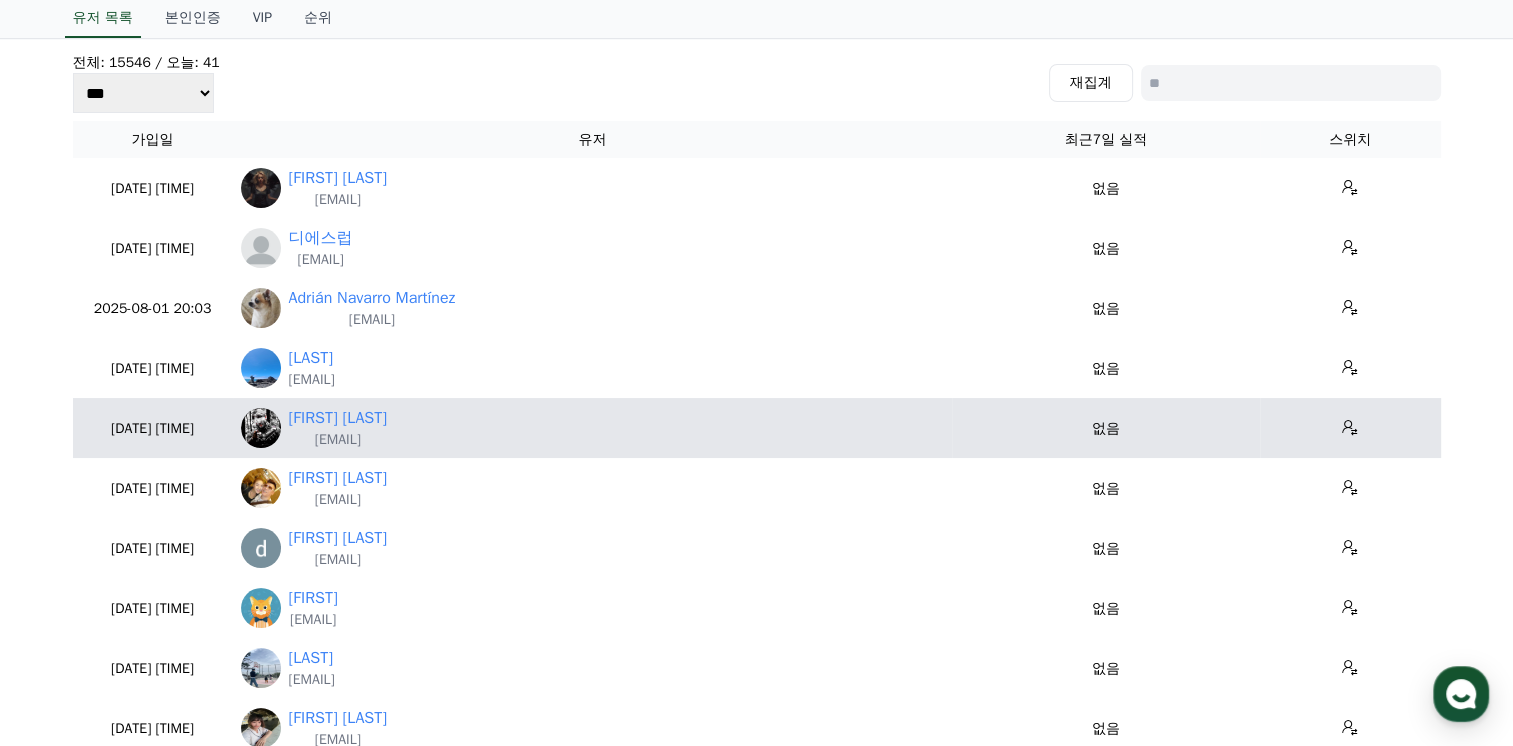 copy on "hansmvee@gmail.com" 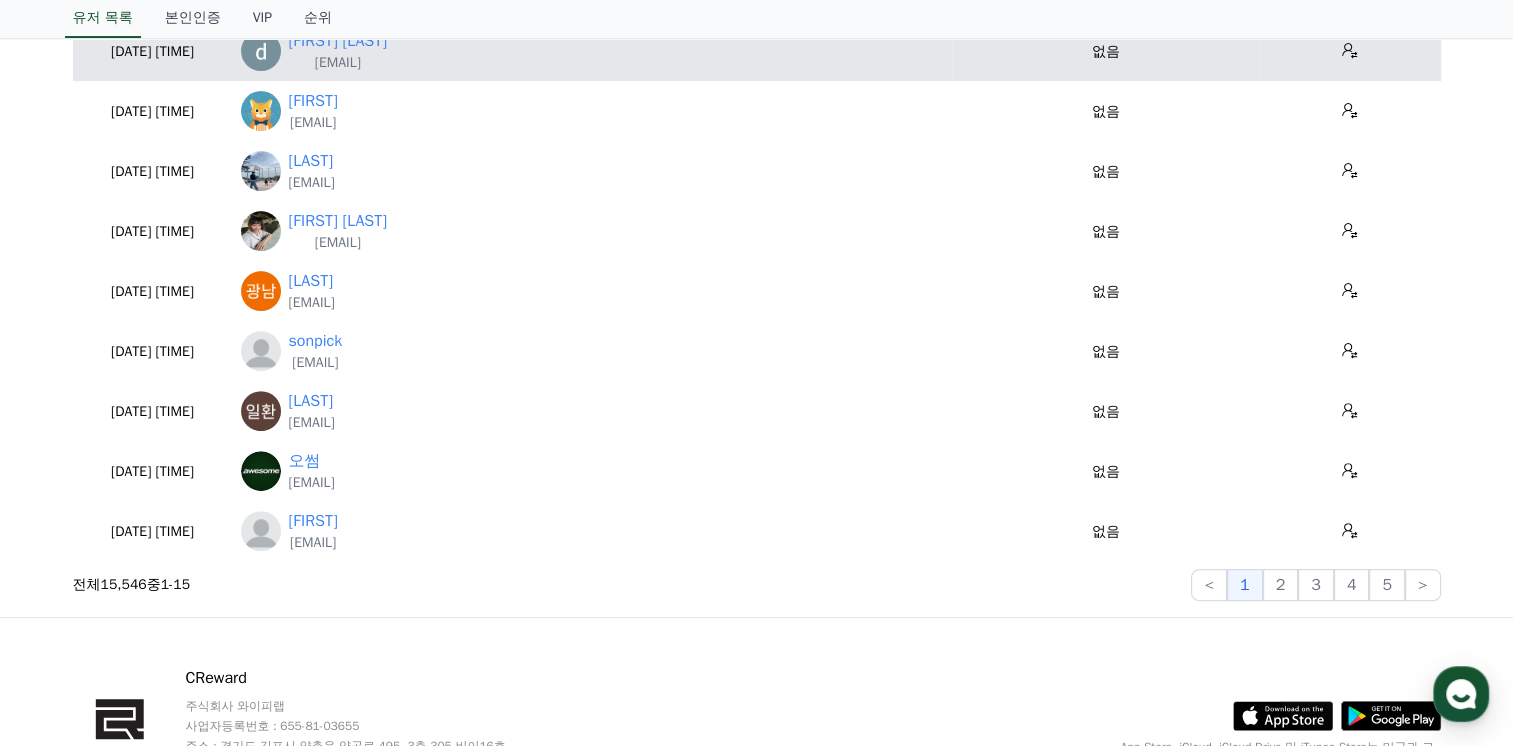 scroll, scrollTop: 599, scrollLeft: 0, axis: vertical 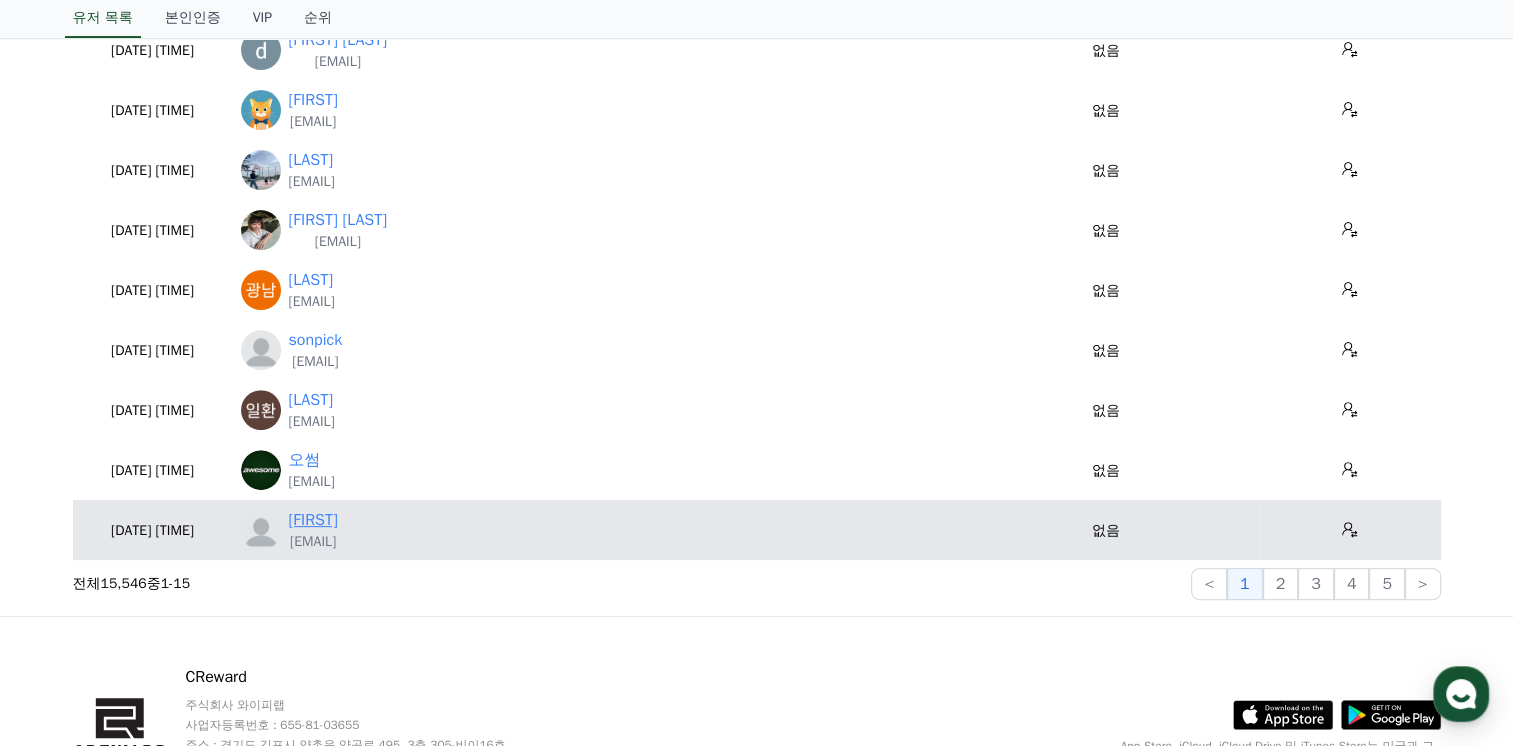 click on "Mana" at bounding box center (313, 520) 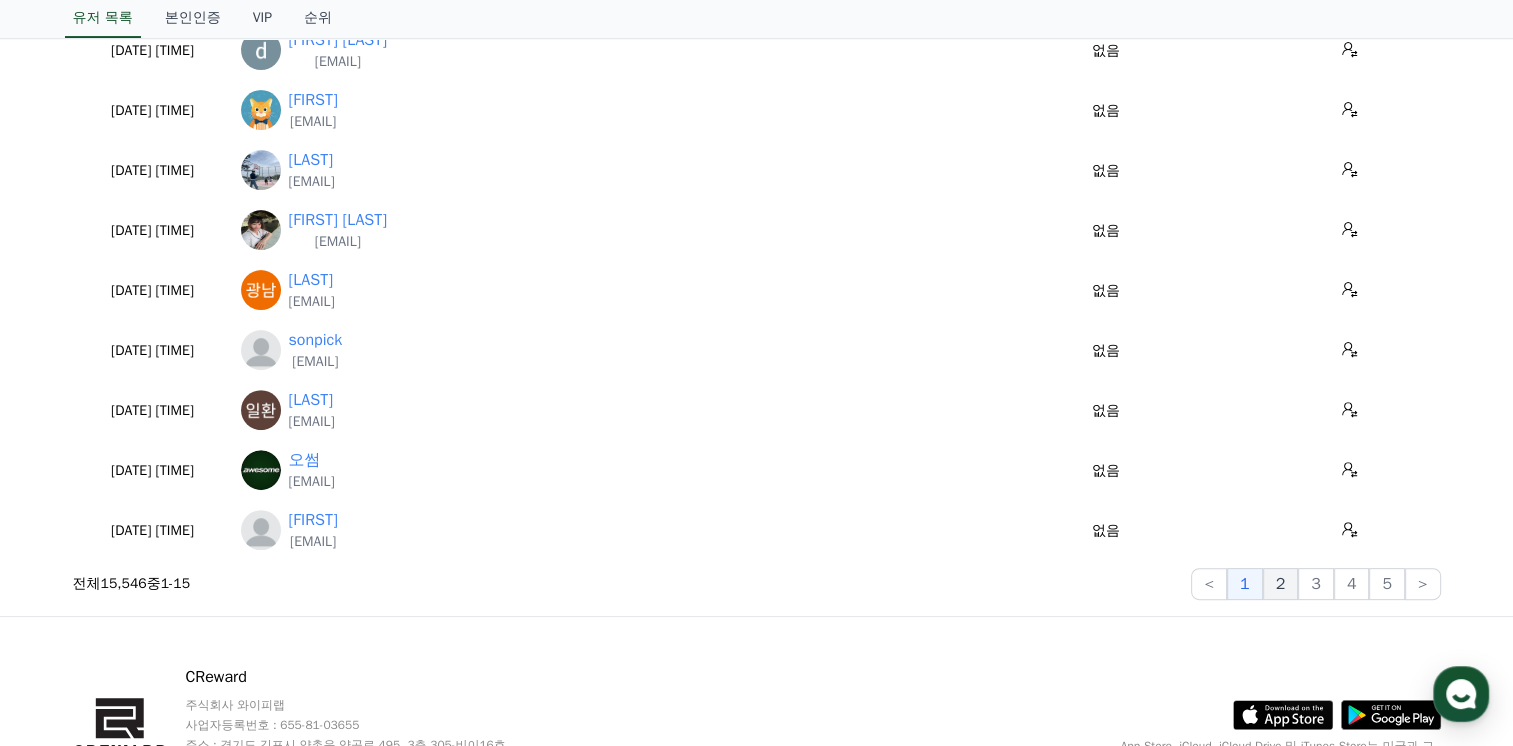click on "2" 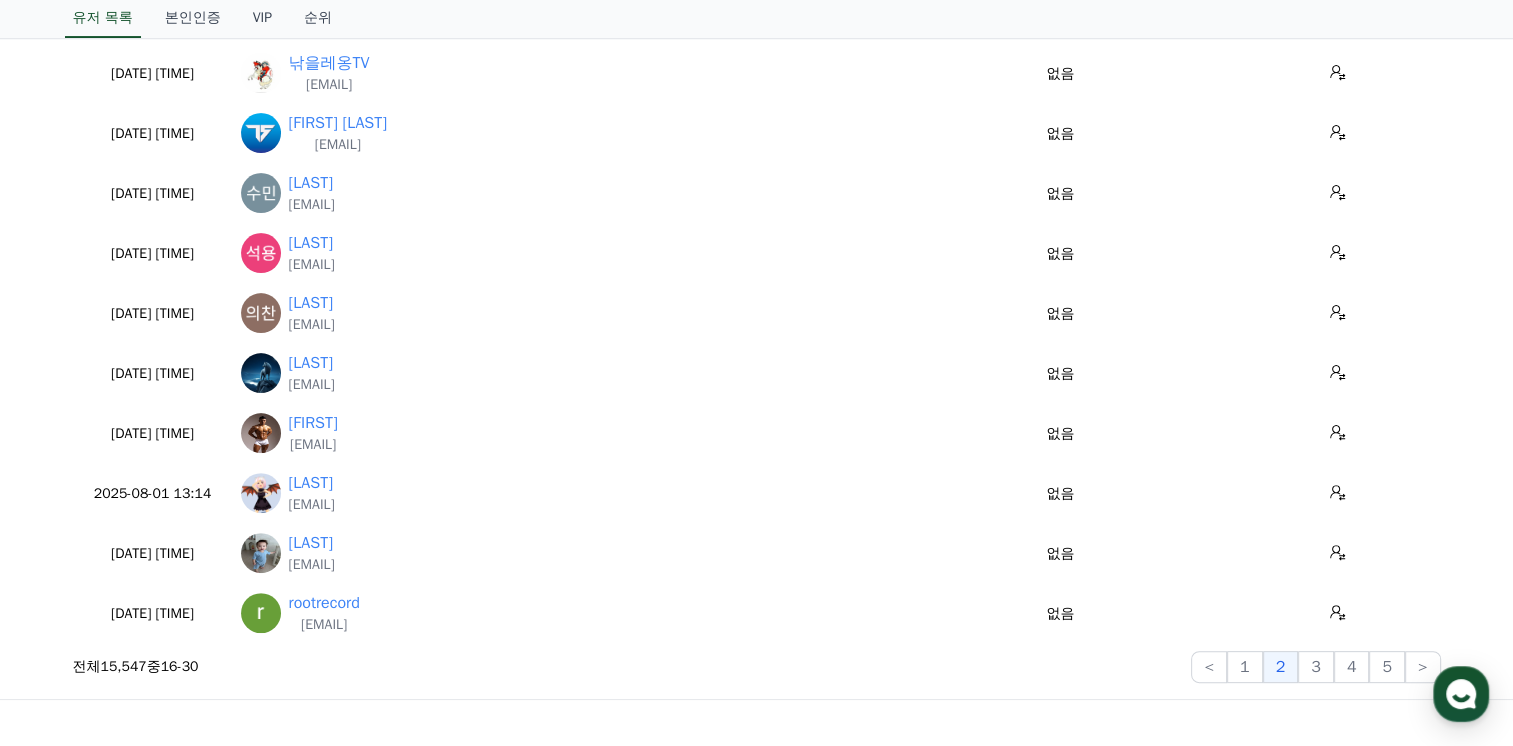 scroll, scrollTop: 520, scrollLeft: 0, axis: vertical 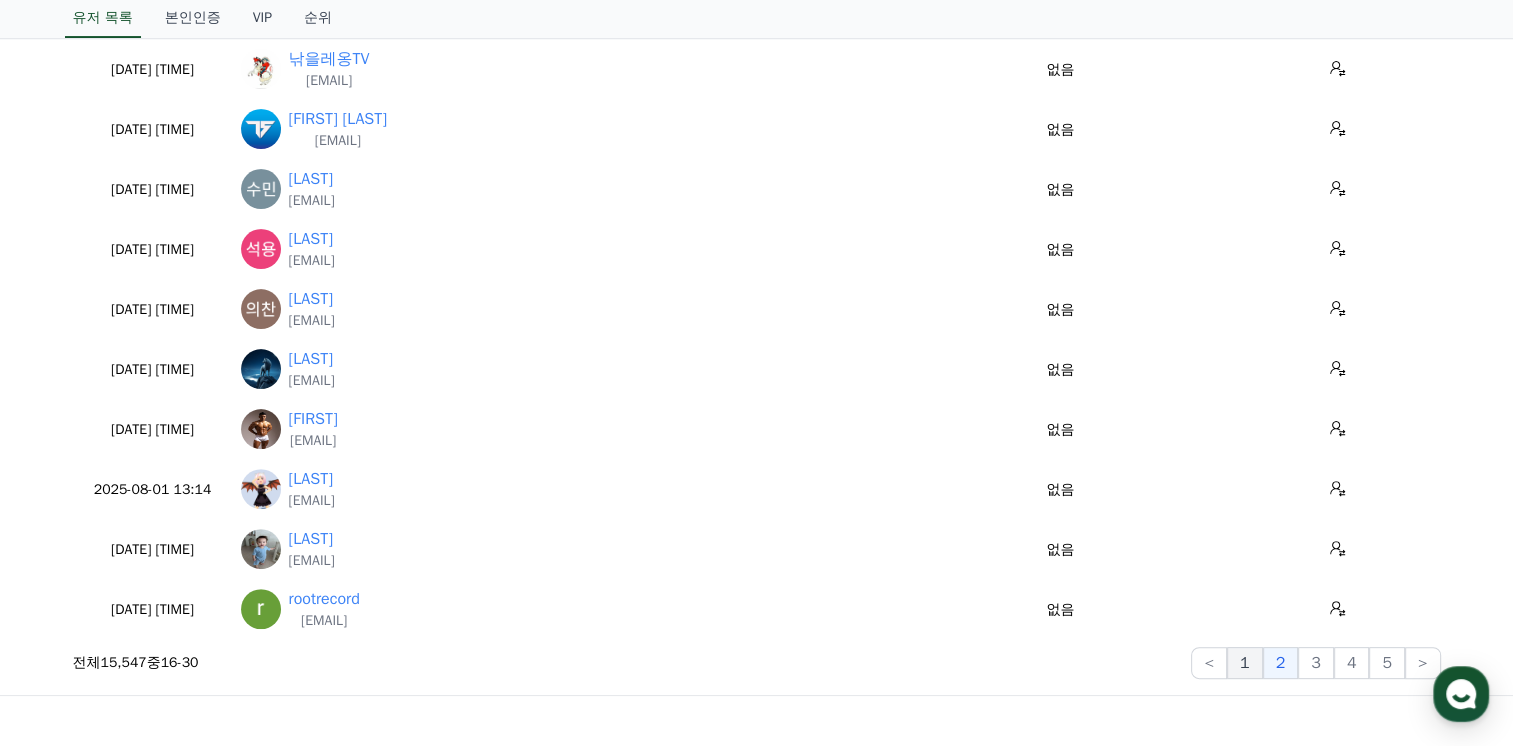 click on "1" at bounding box center (1245, 663) 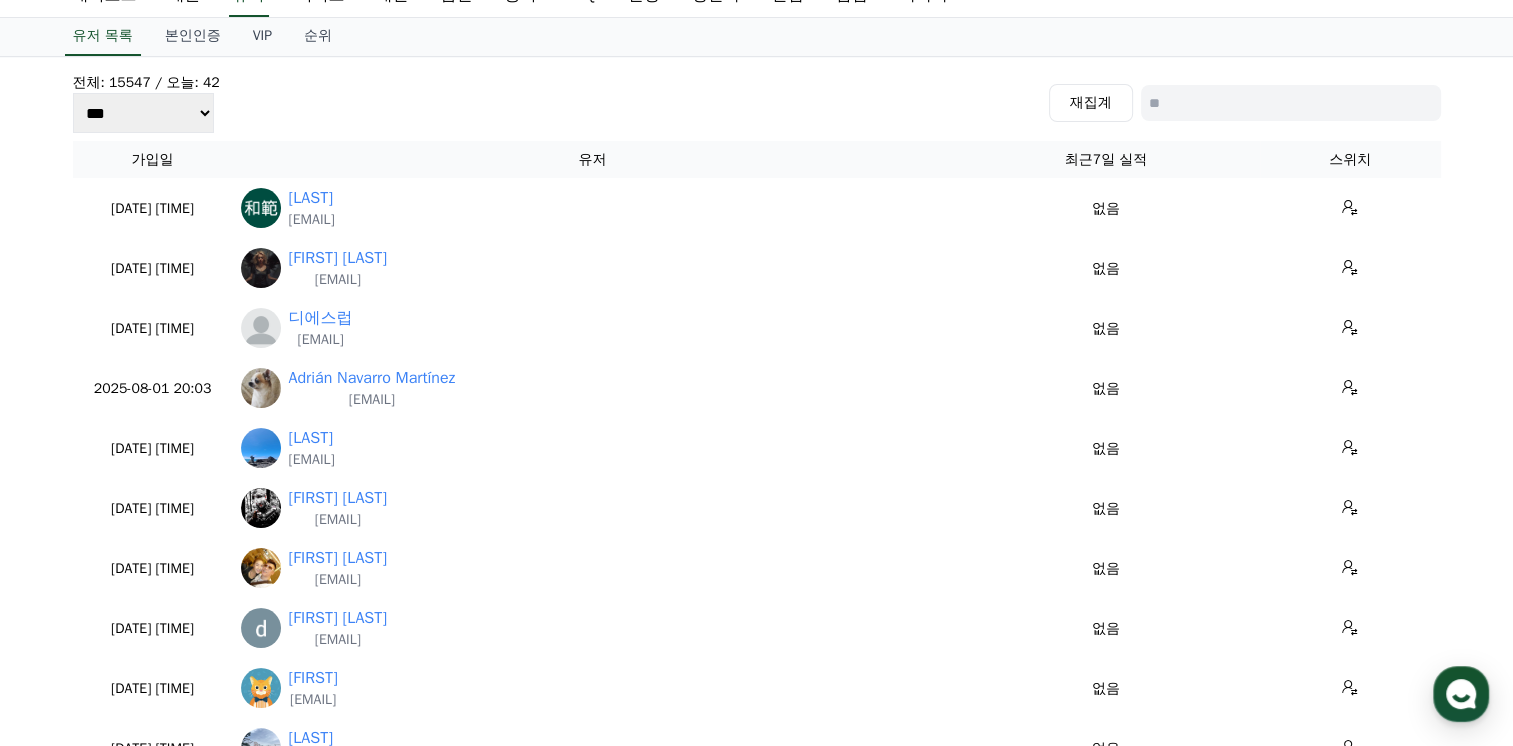 scroll, scrollTop: 0, scrollLeft: 0, axis: both 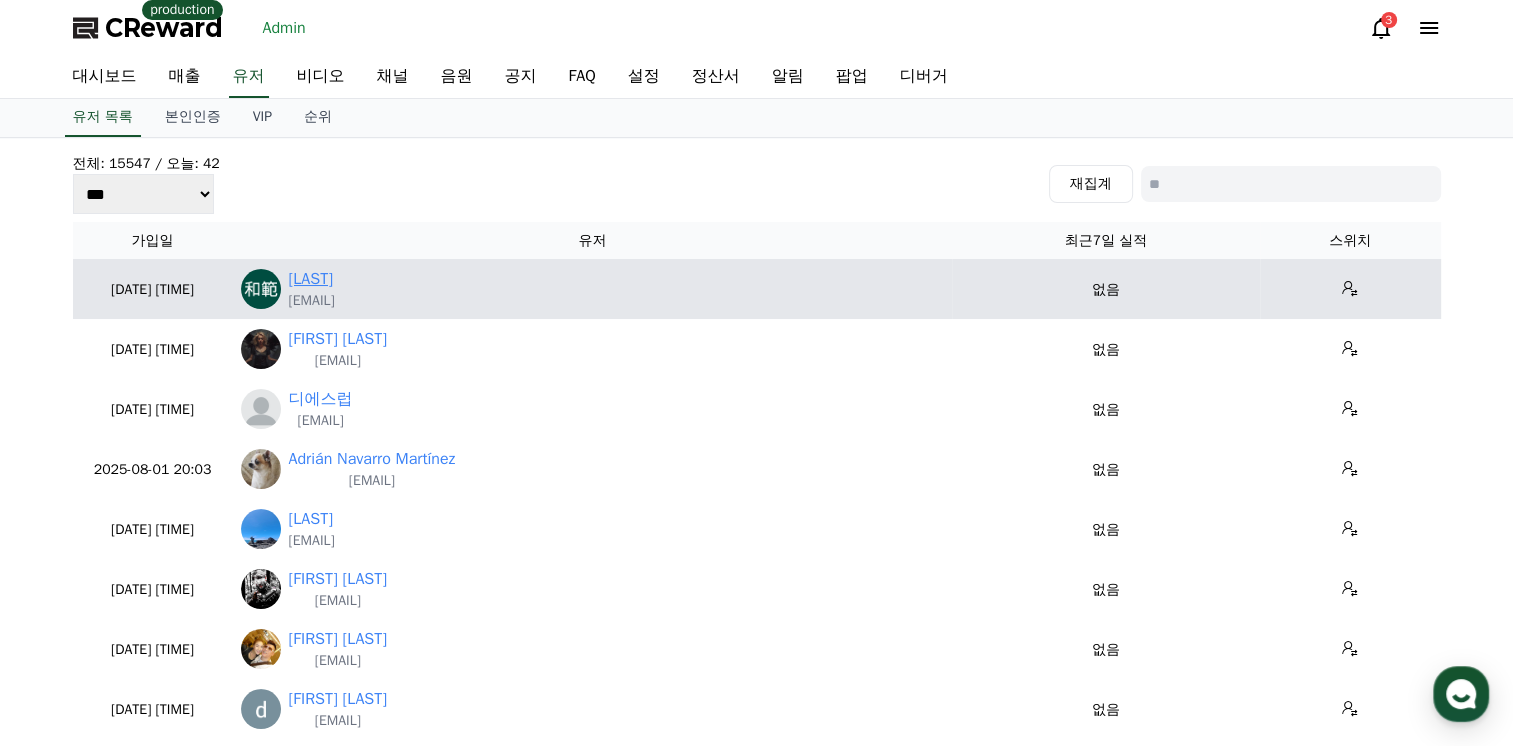 click on "小村和範" at bounding box center [311, 279] 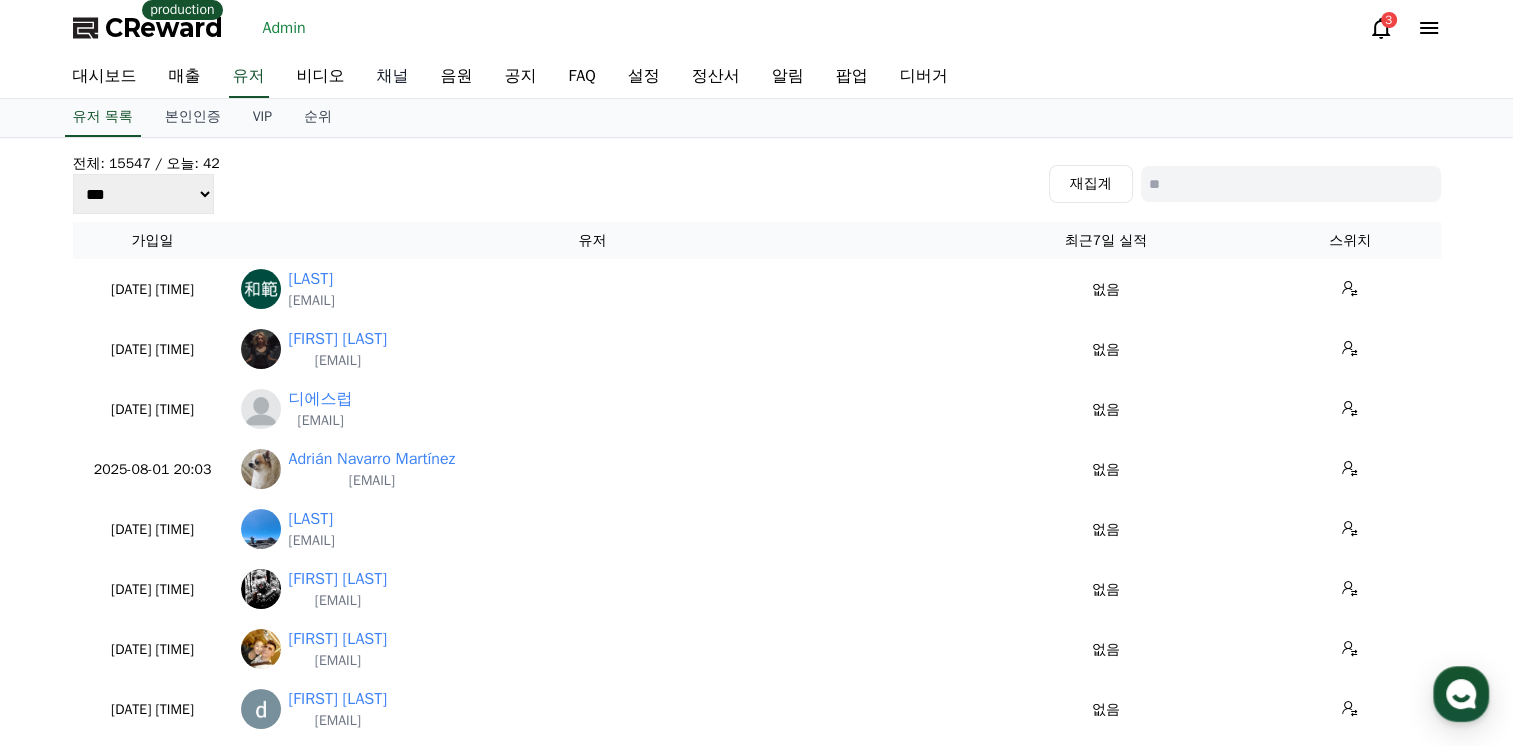 click on "채널" at bounding box center (393, 77) 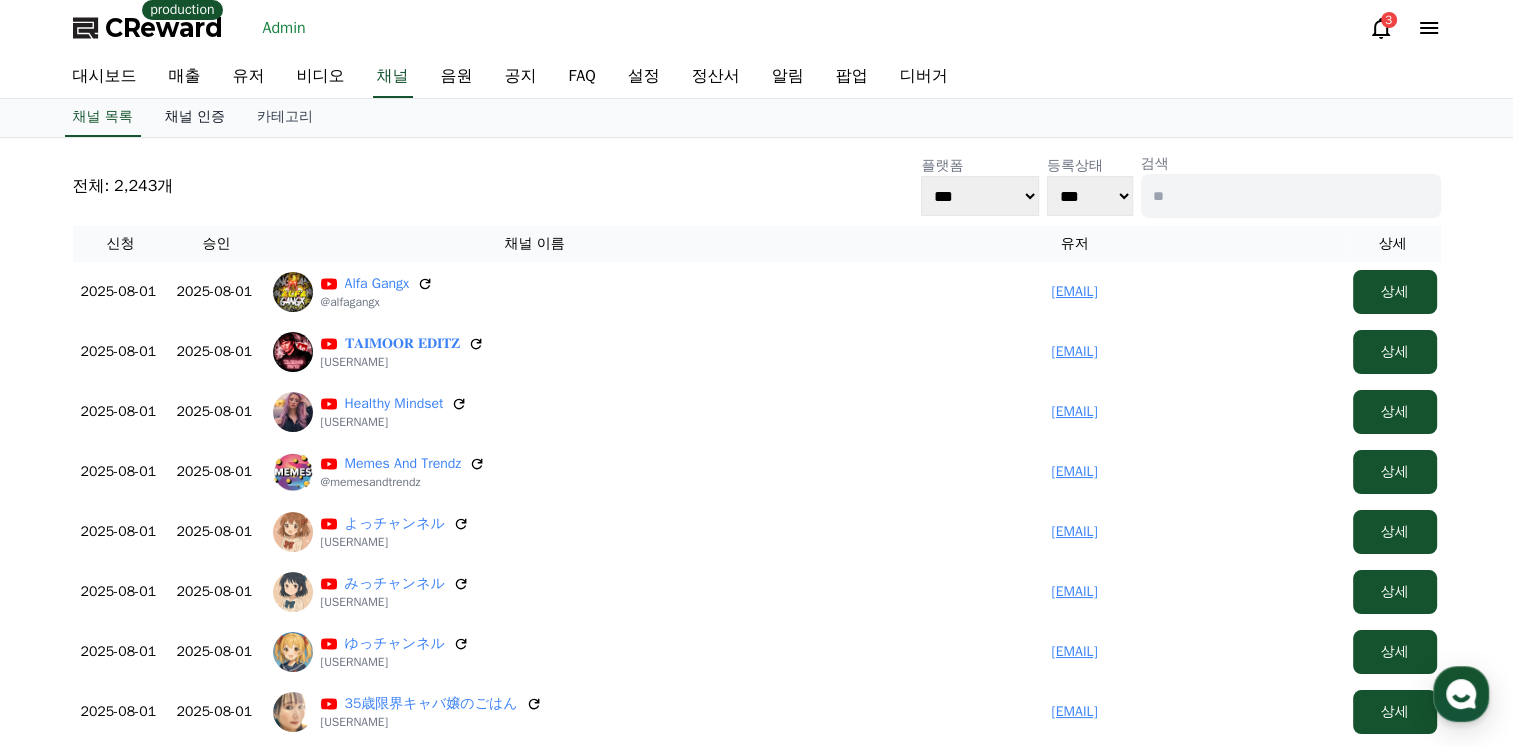 click on "채널 인증" at bounding box center [195, 118] 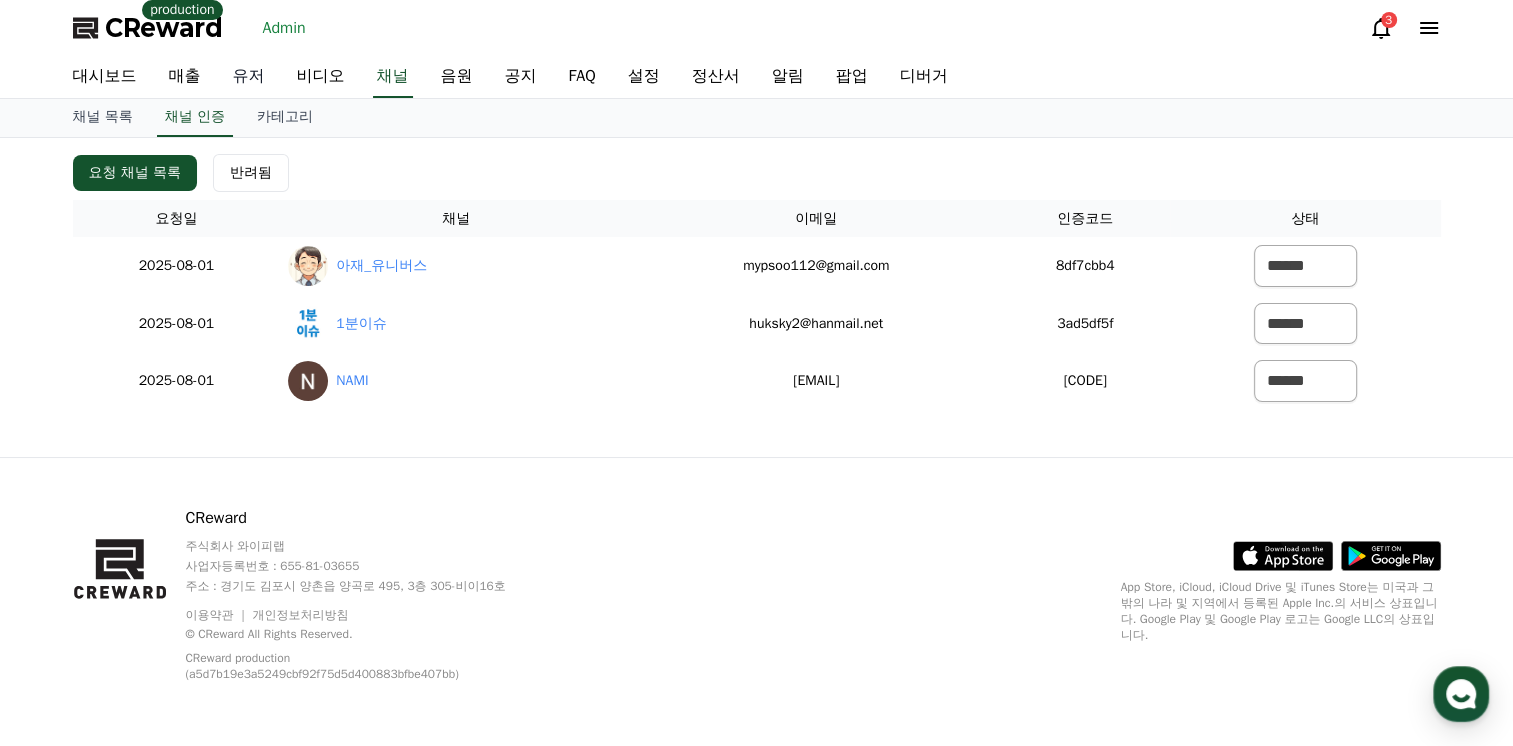 click on "유저" at bounding box center (249, 77) 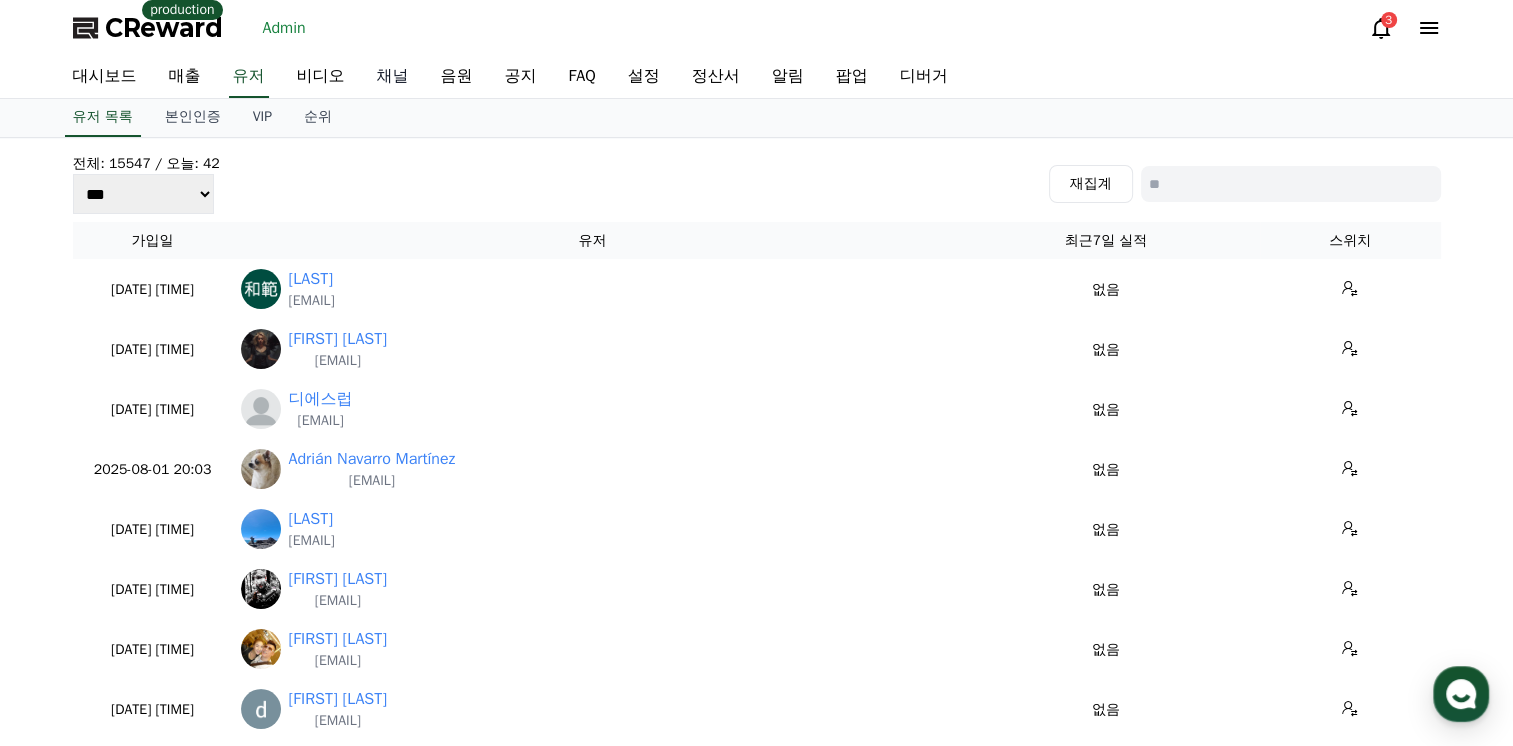 click on "채널" at bounding box center [393, 77] 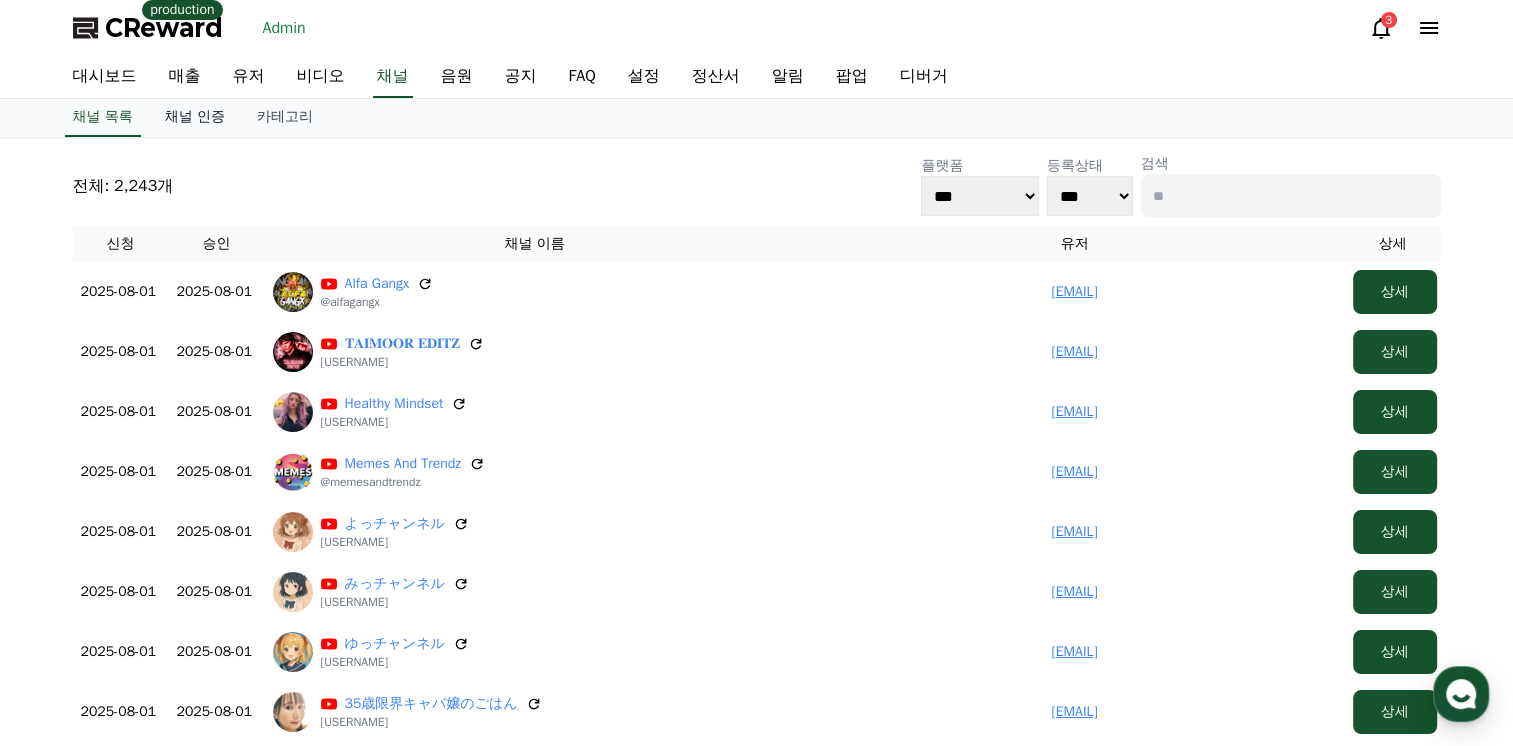 click on "채널 인증" at bounding box center [195, 118] 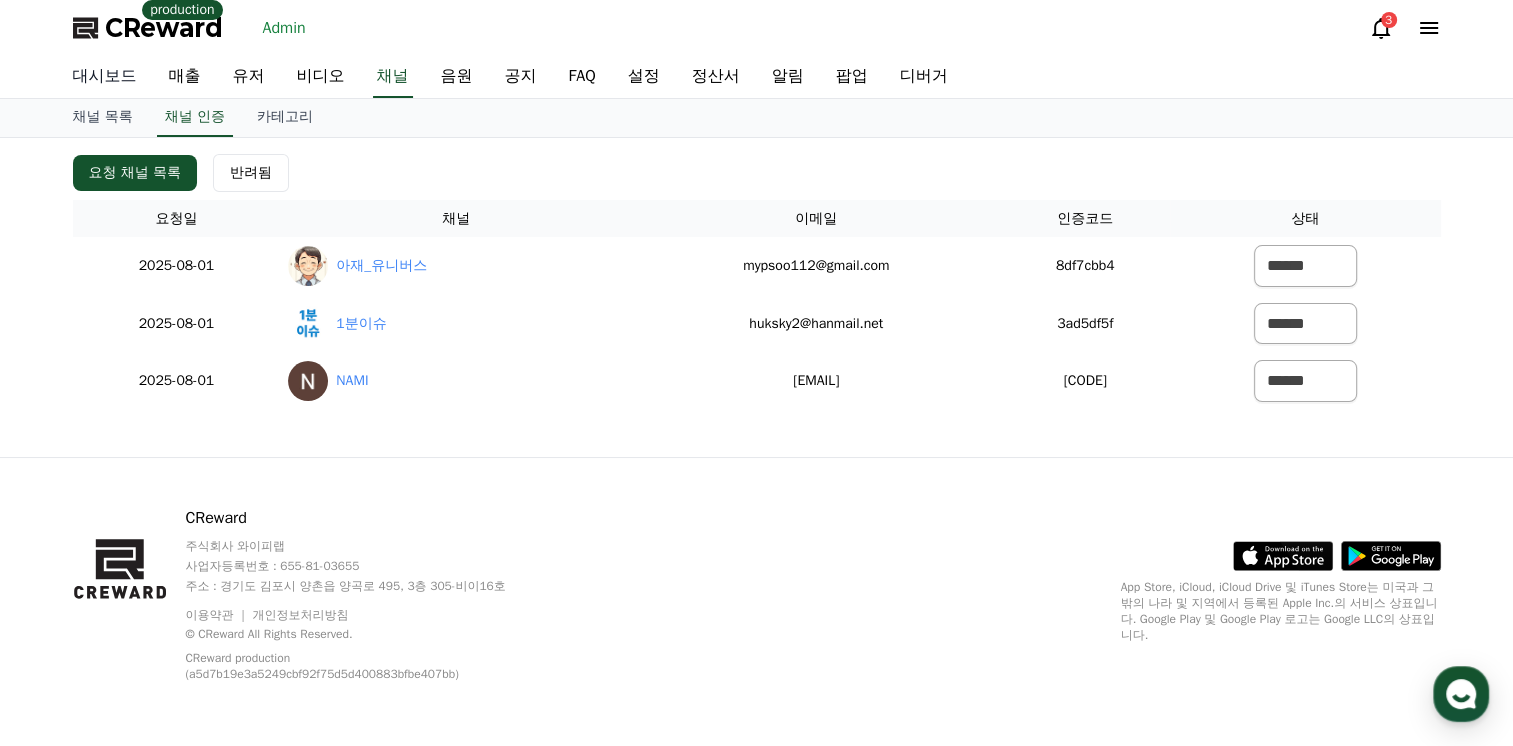 click on "대시보드" at bounding box center [105, 77] 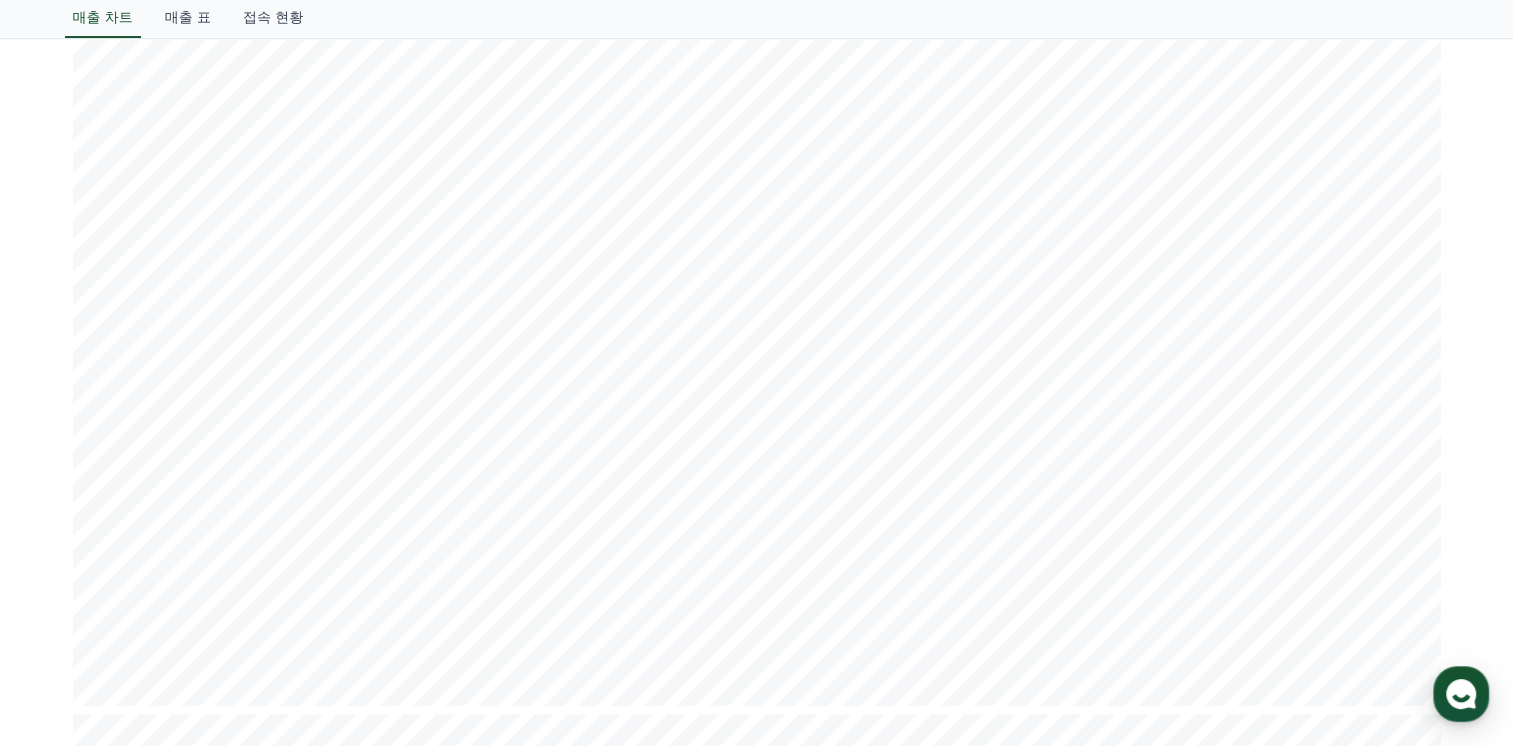 scroll, scrollTop: 364, scrollLeft: 0, axis: vertical 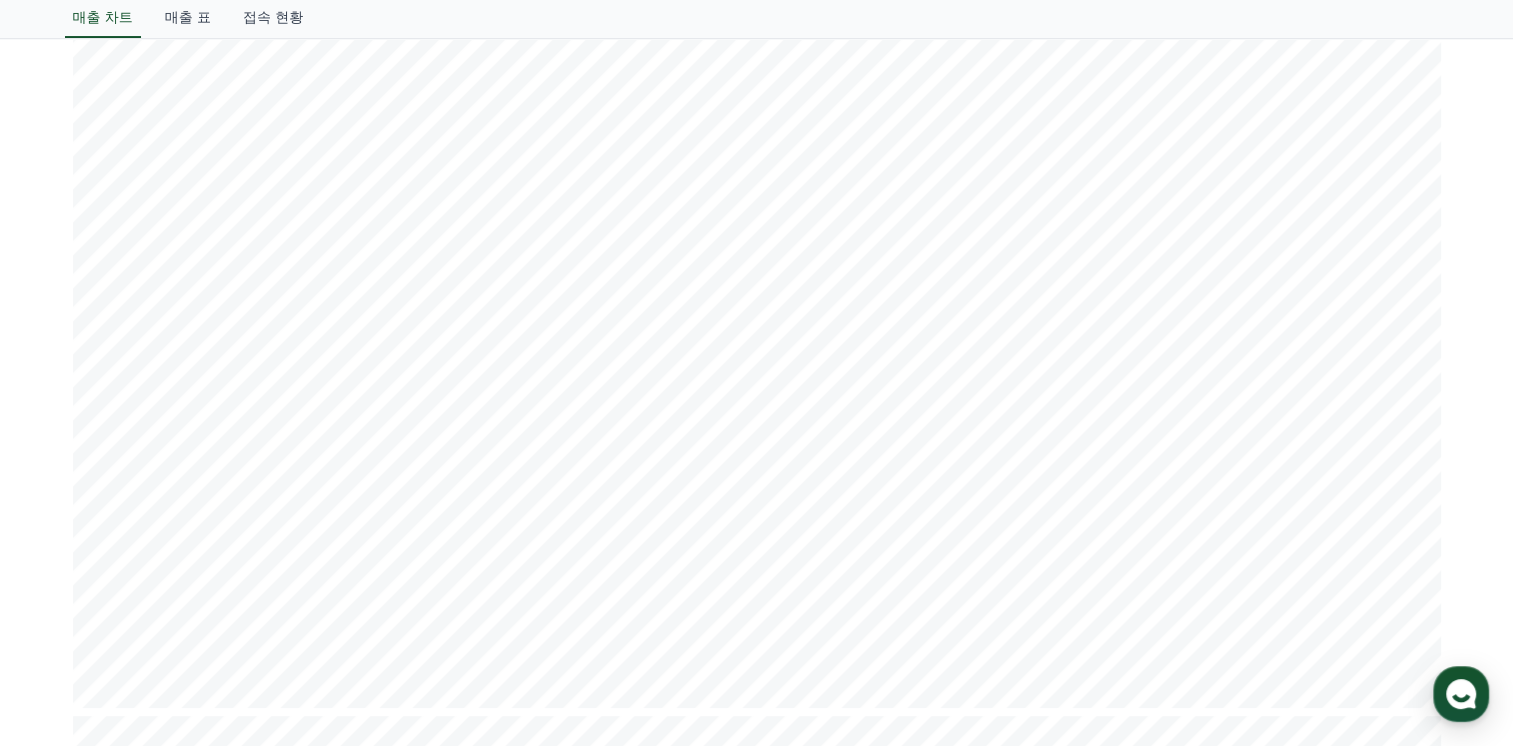 click on "**********" at bounding box center [756, 1287] 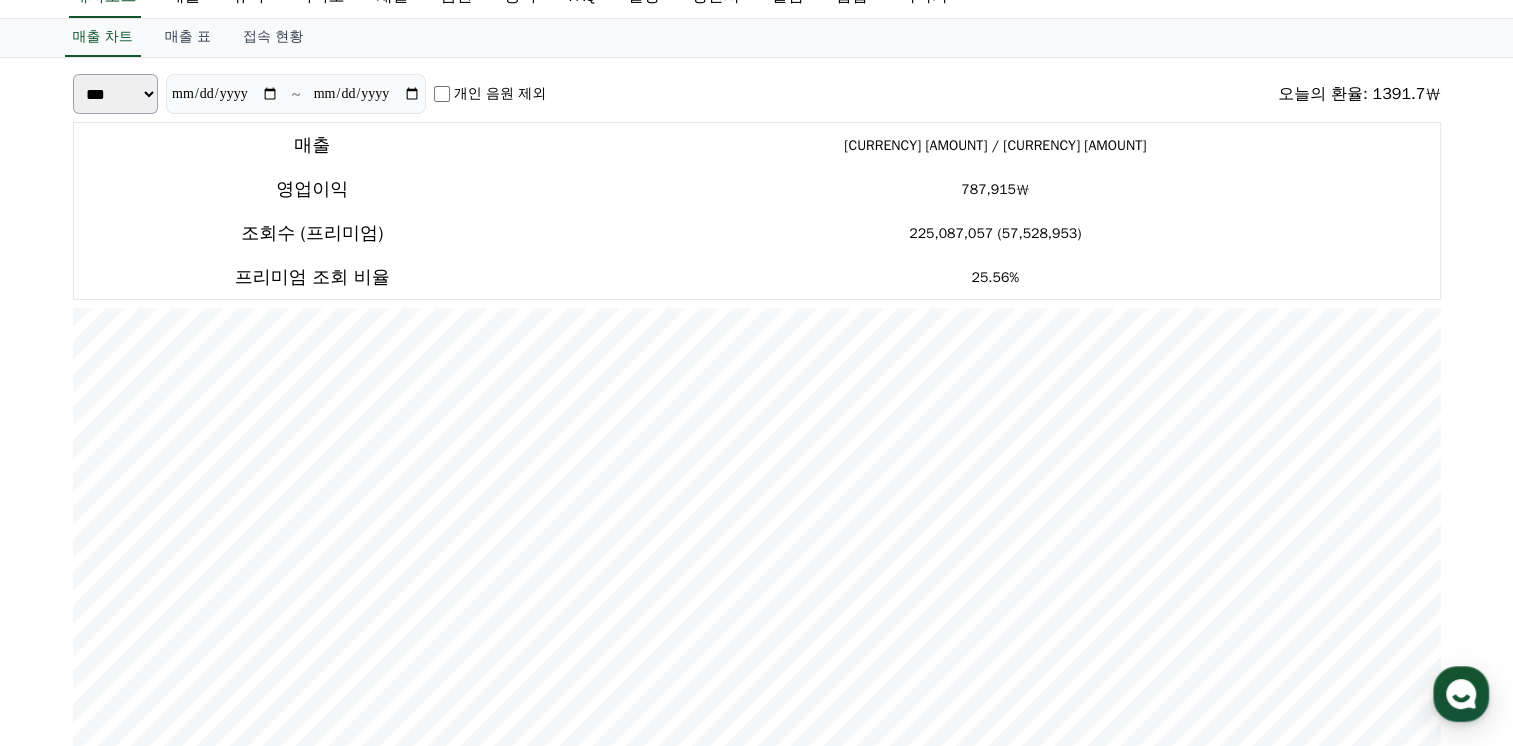scroll, scrollTop: 0, scrollLeft: 0, axis: both 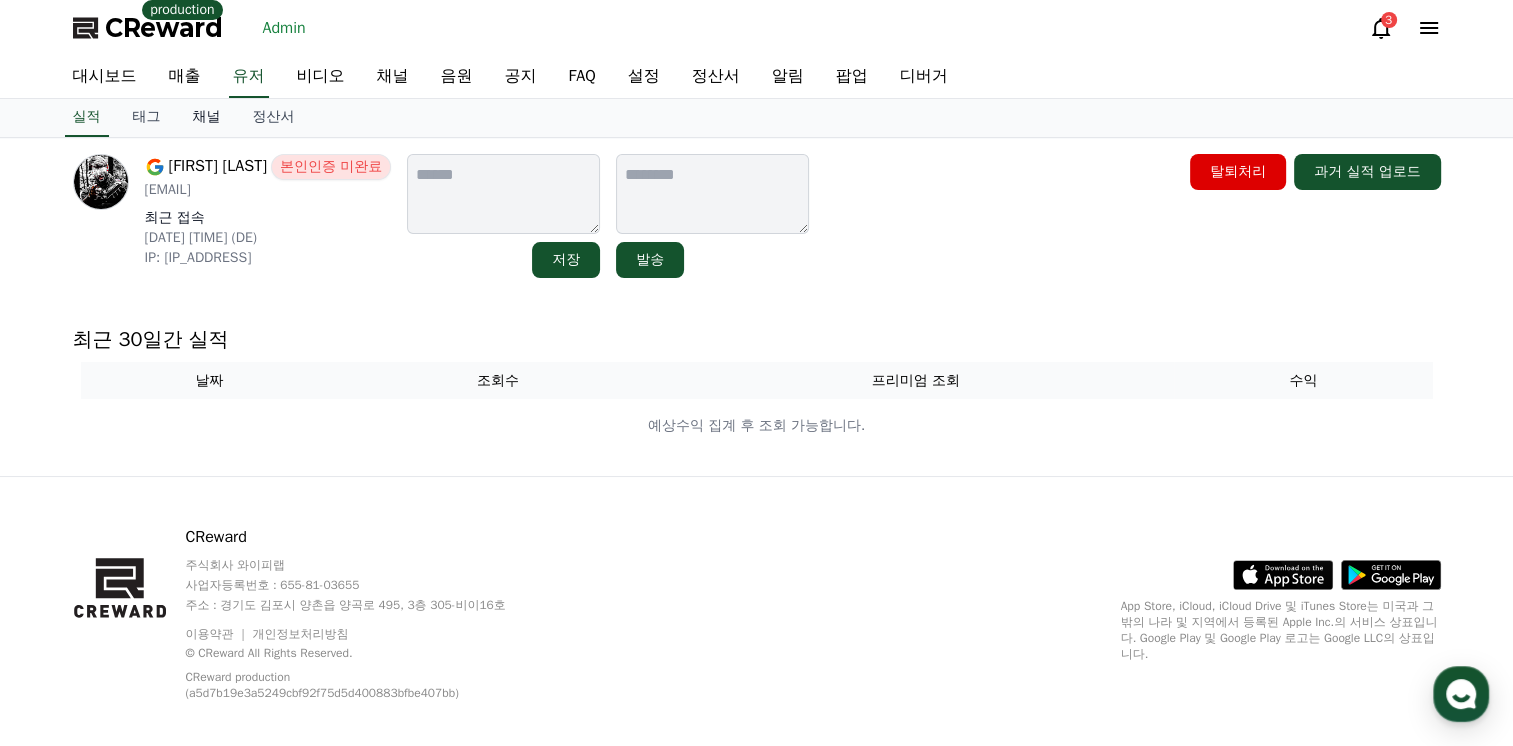 click on "채널" at bounding box center (207, 118) 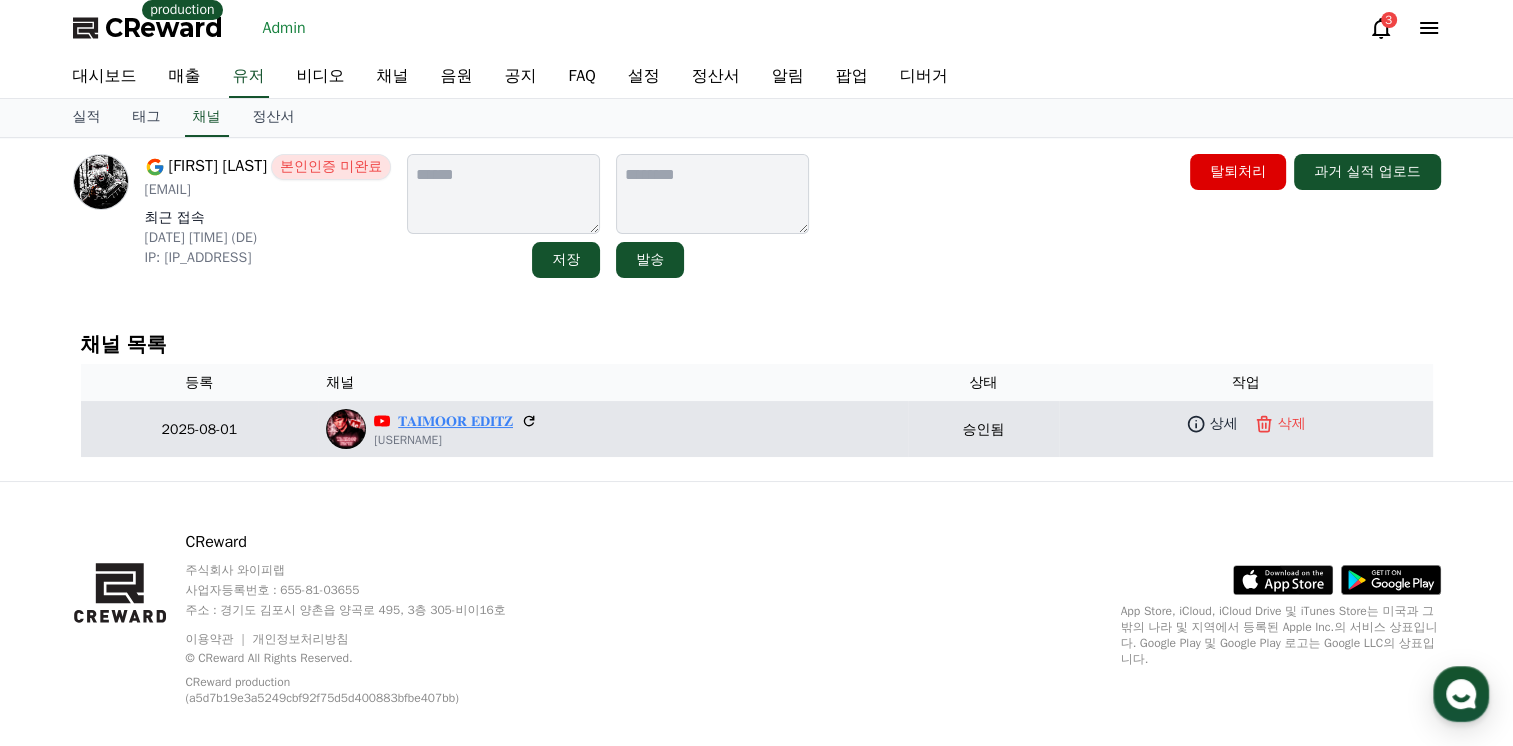 click on "𝐓𝐀𝐈𝐌𝐎𝐎𝐑 𝐄𝐃𝐈𝐓𝐙" at bounding box center [455, 421] 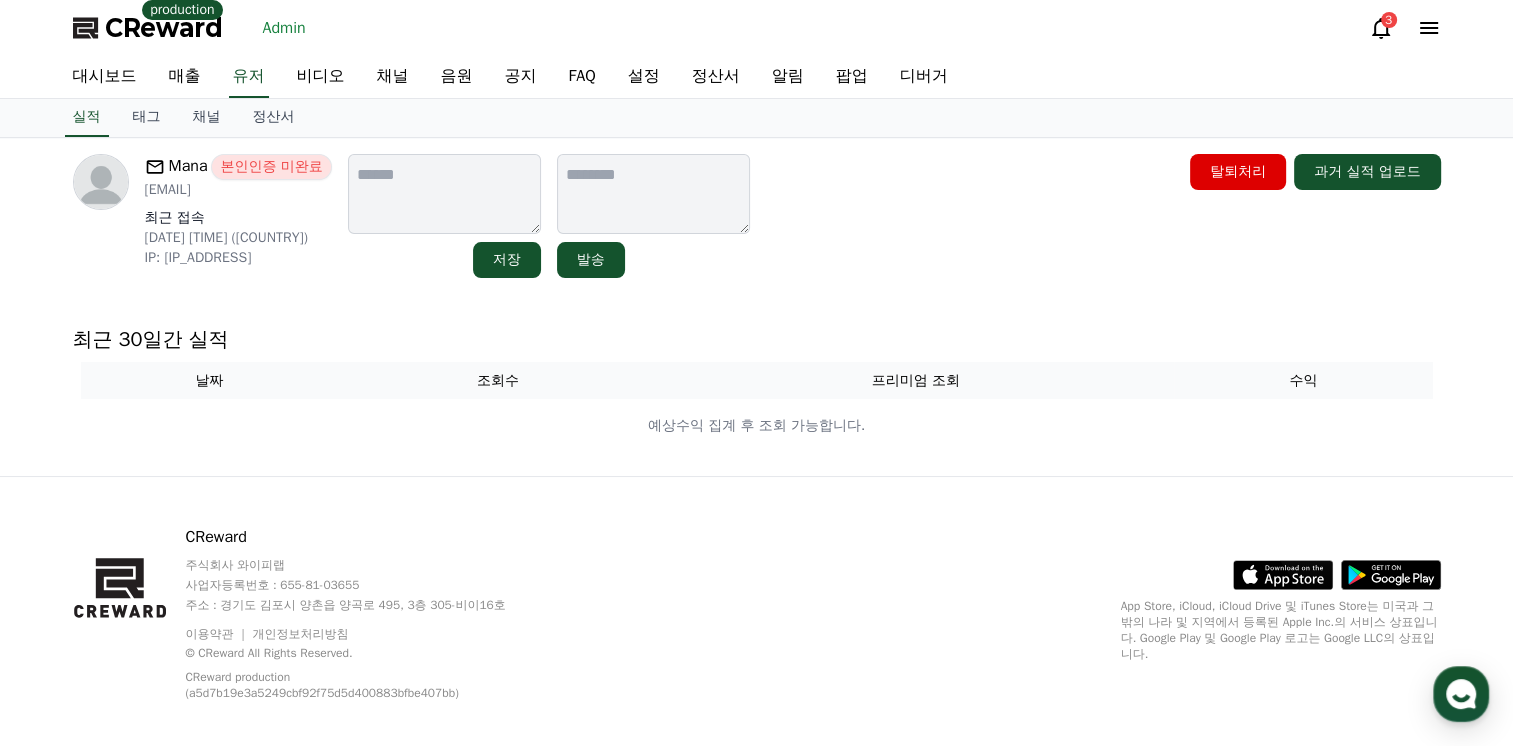 scroll, scrollTop: 0, scrollLeft: 0, axis: both 